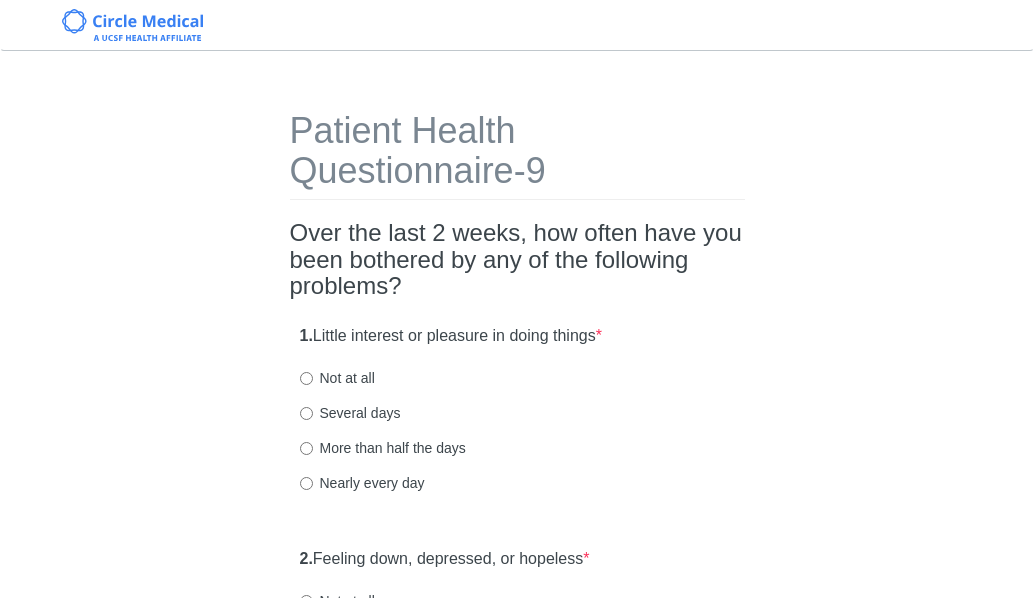 scroll, scrollTop: 100, scrollLeft: 0, axis: vertical 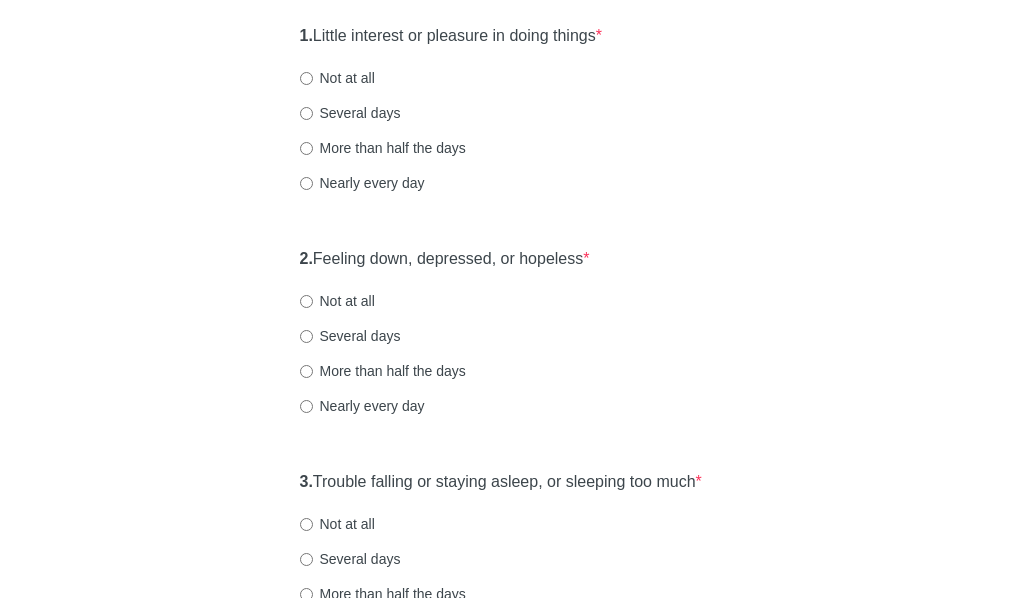 click on "2.  Feeling down, depressed, or hopeless  * Not at all Several days More than half the days Nearly every day" at bounding box center (517, 342) 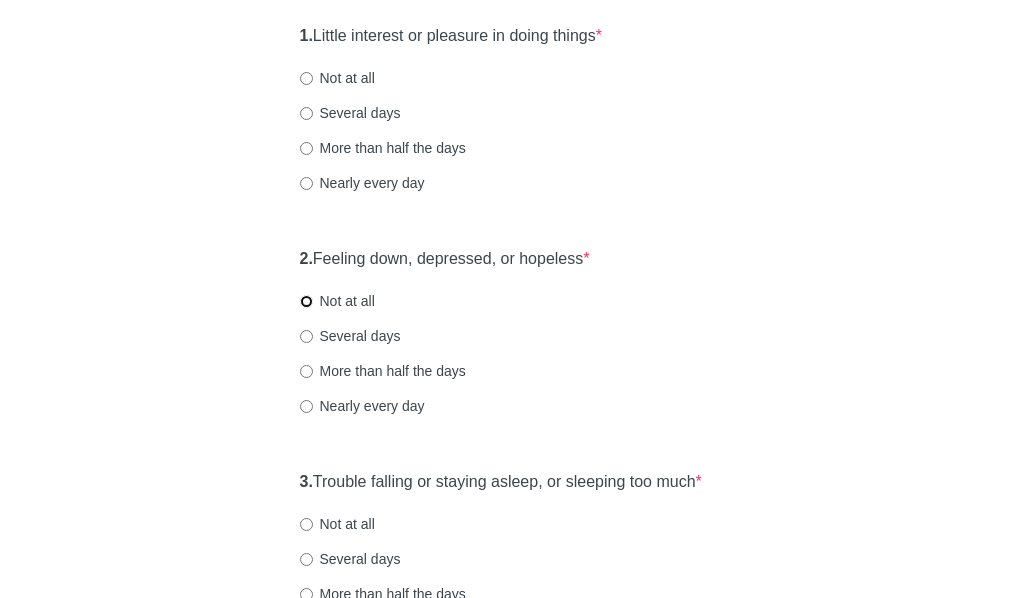 click on "Not at all" at bounding box center [306, 301] 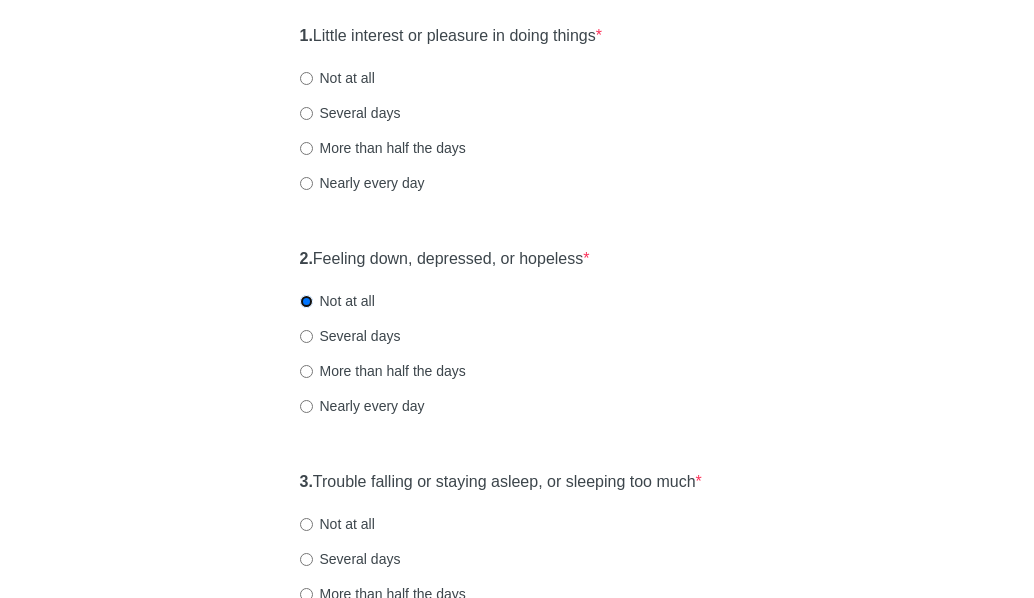scroll, scrollTop: 200, scrollLeft: 0, axis: vertical 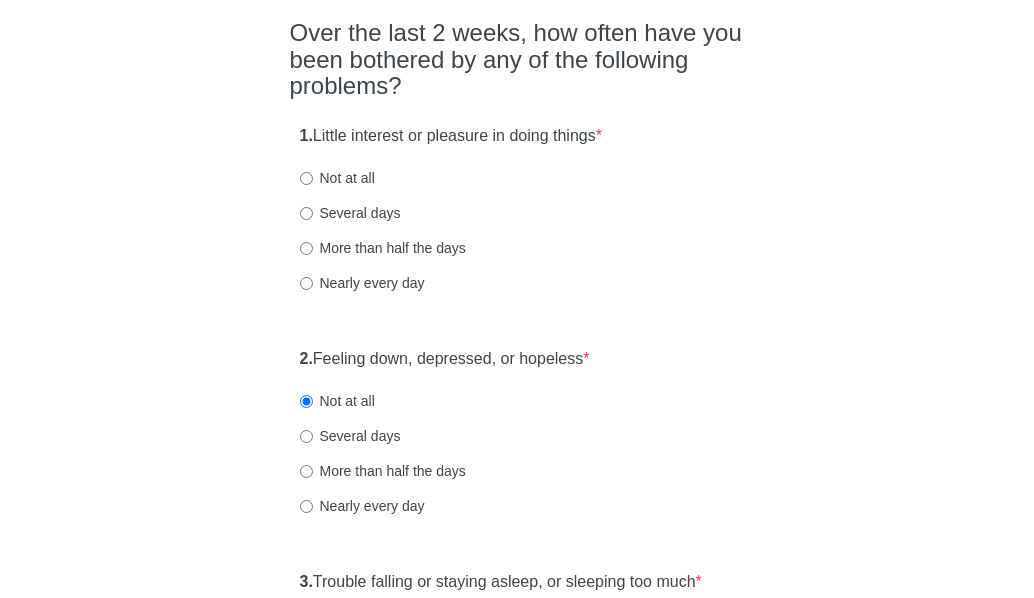 click on "Not at all" at bounding box center [337, 178] 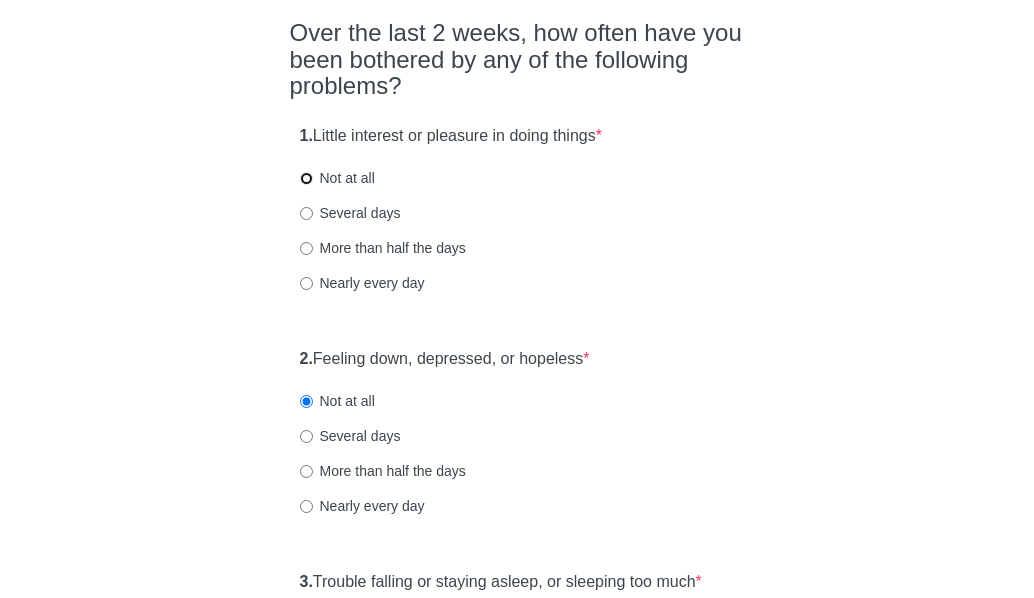 radio on "true" 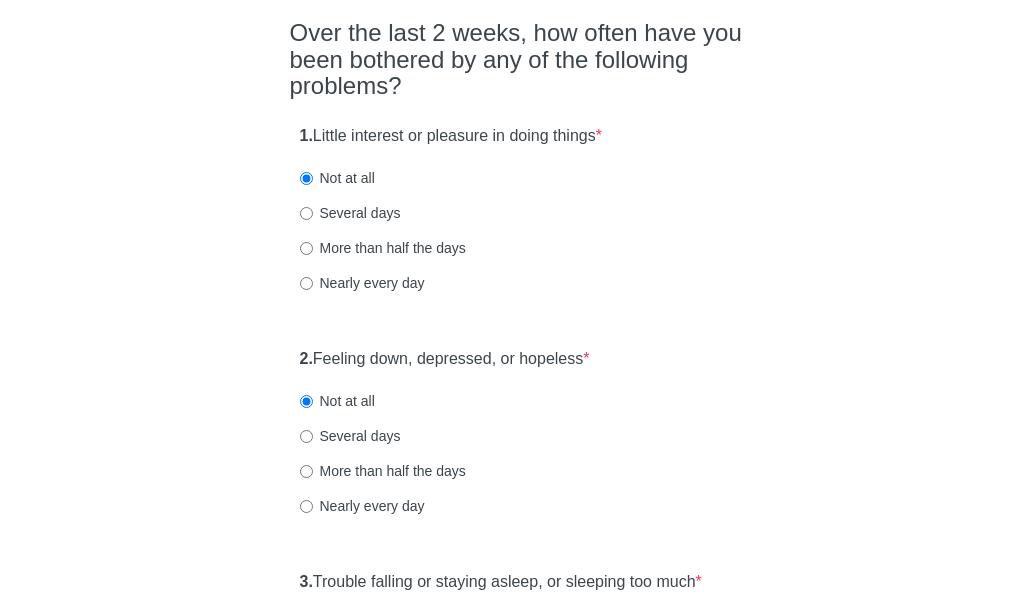 click on "1.  Little interest or pleasure in doing things  * Not at all Several days More than half the days Nearly every day" at bounding box center (517, 219) 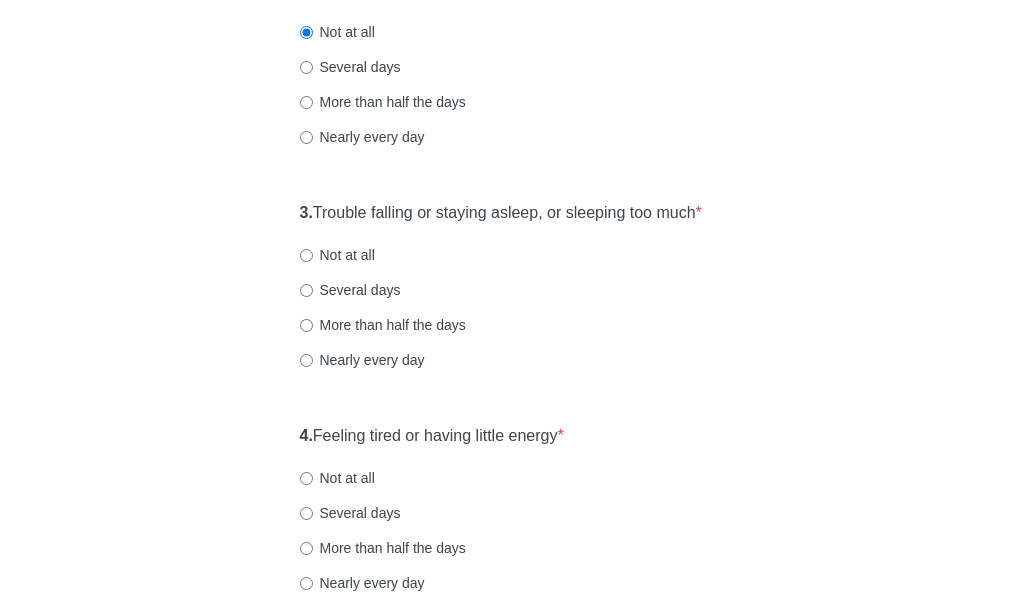 scroll, scrollTop: 600, scrollLeft: 0, axis: vertical 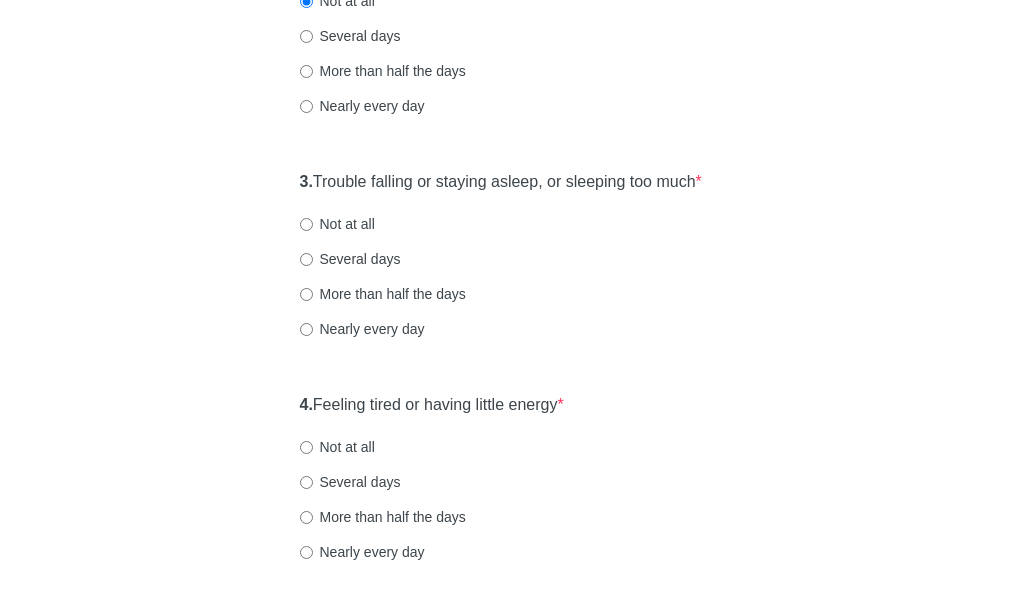 click on "3.  Trouble falling or staying asleep, or sleeping too much  * Not at all Several days More than half the days Nearly every day" at bounding box center (517, 265) 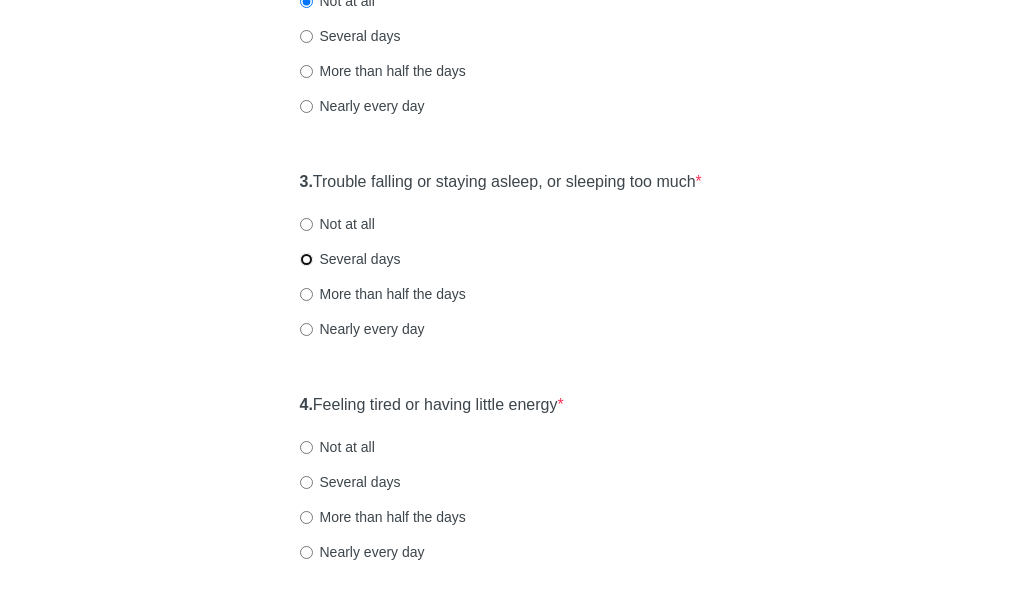 radio on "true" 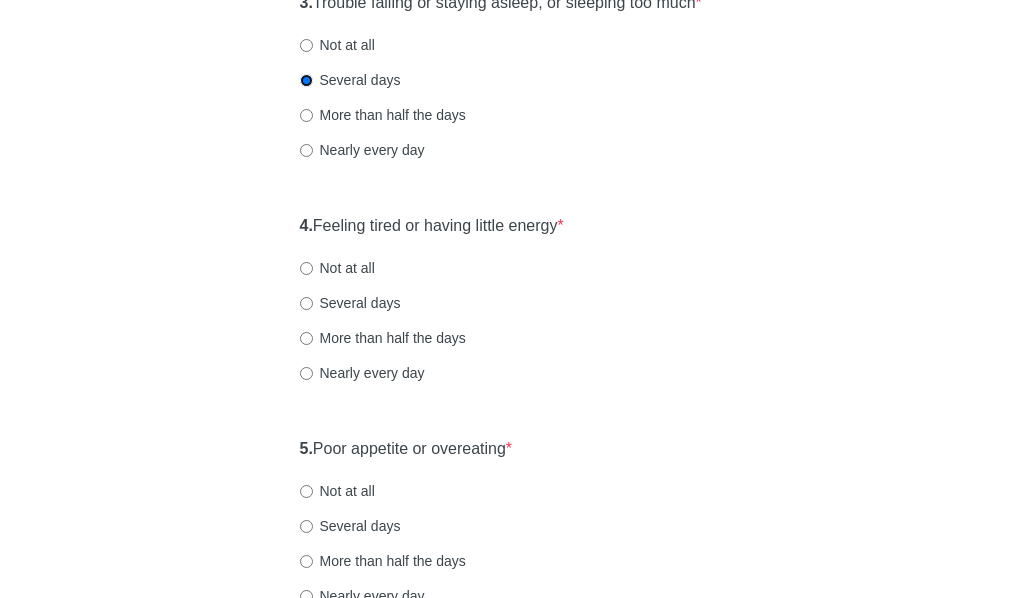 scroll, scrollTop: 800, scrollLeft: 0, axis: vertical 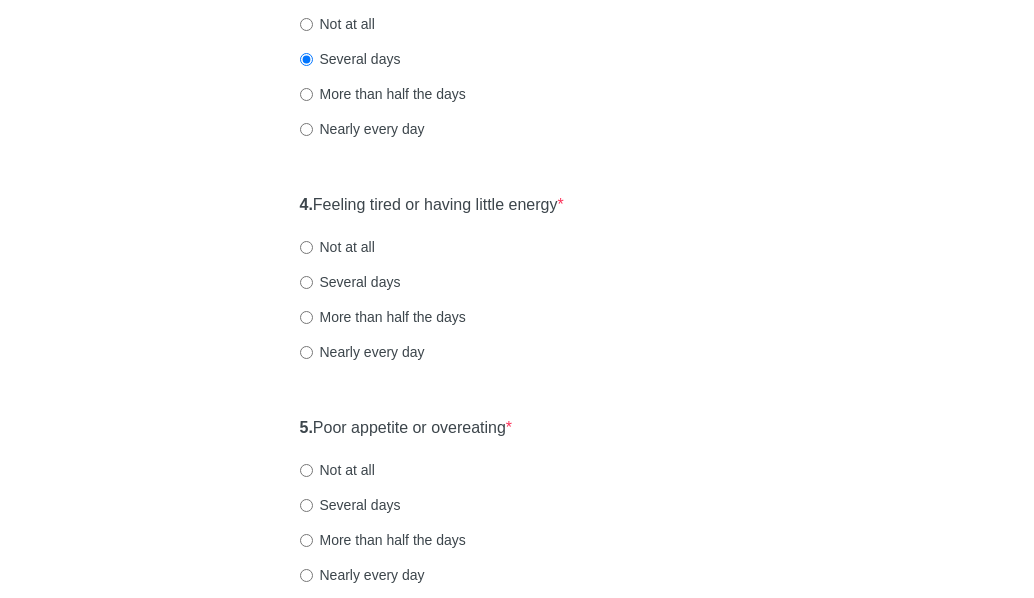 click on "More than half the days" at bounding box center [383, 317] 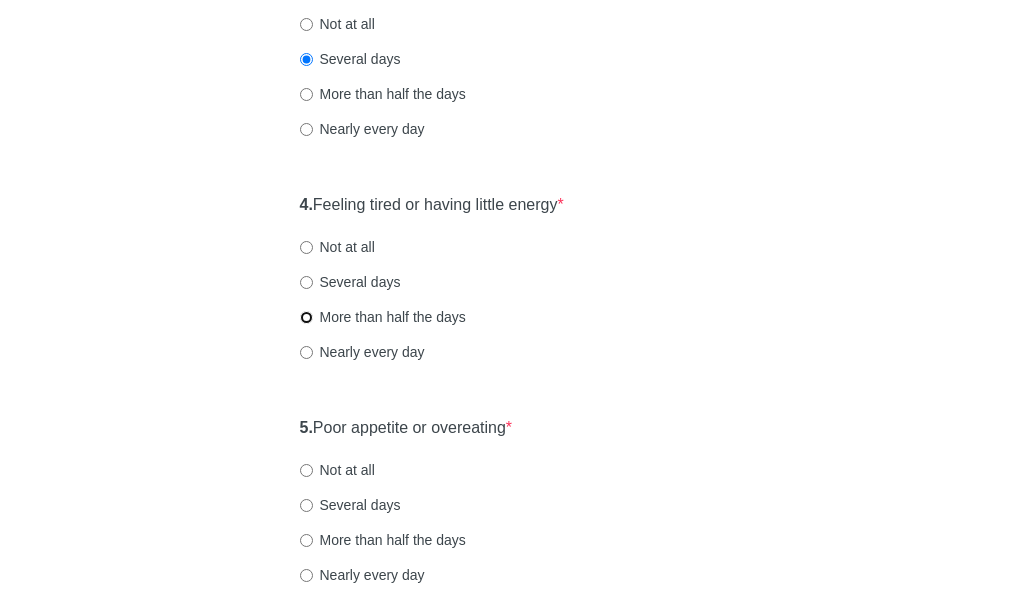 click on "More than half the days" at bounding box center (306, 317) 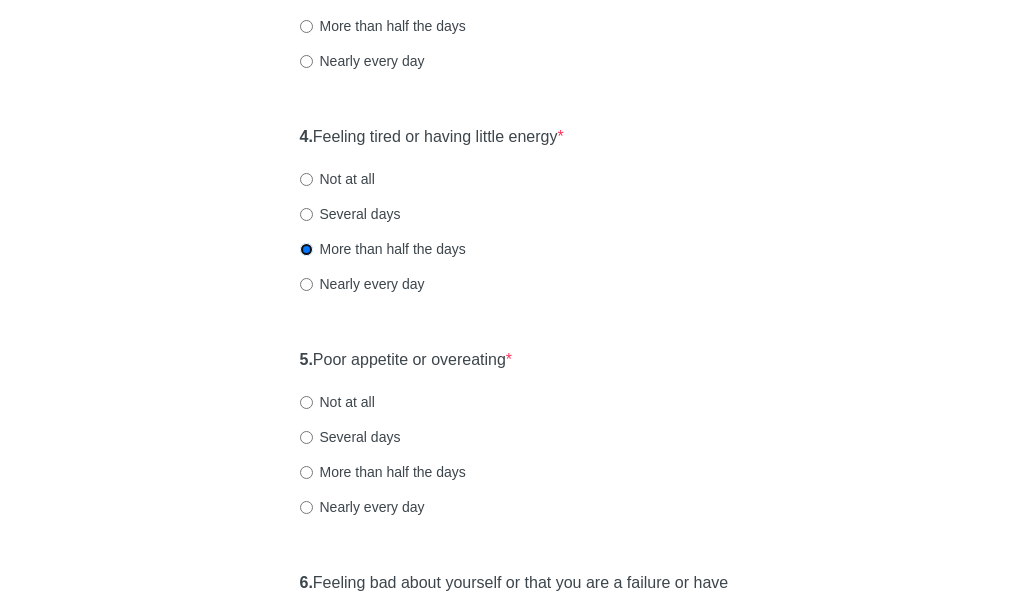 scroll, scrollTop: 1000, scrollLeft: 0, axis: vertical 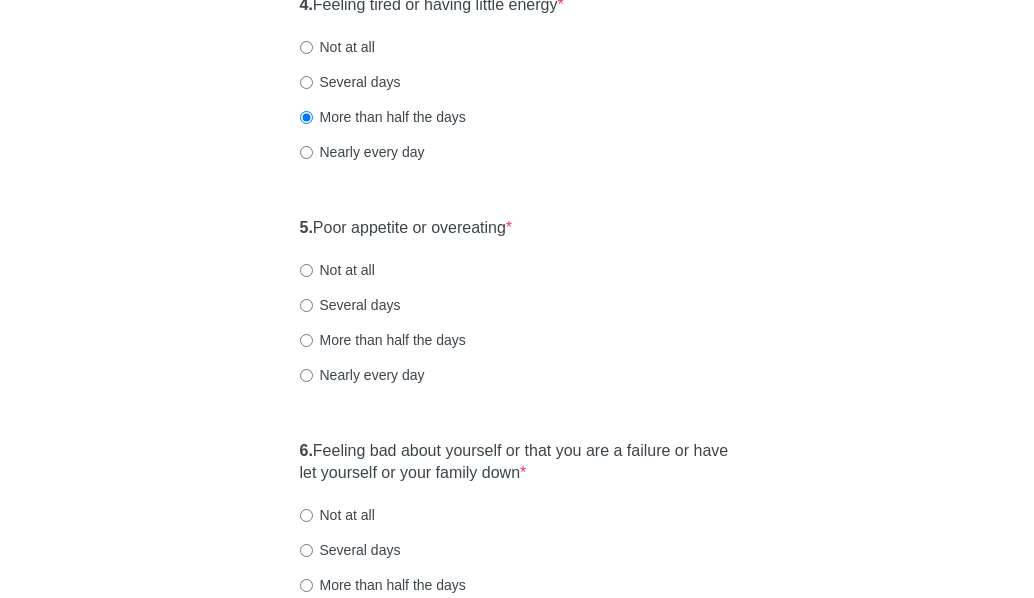 click on "Not at all" at bounding box center (337, 270) 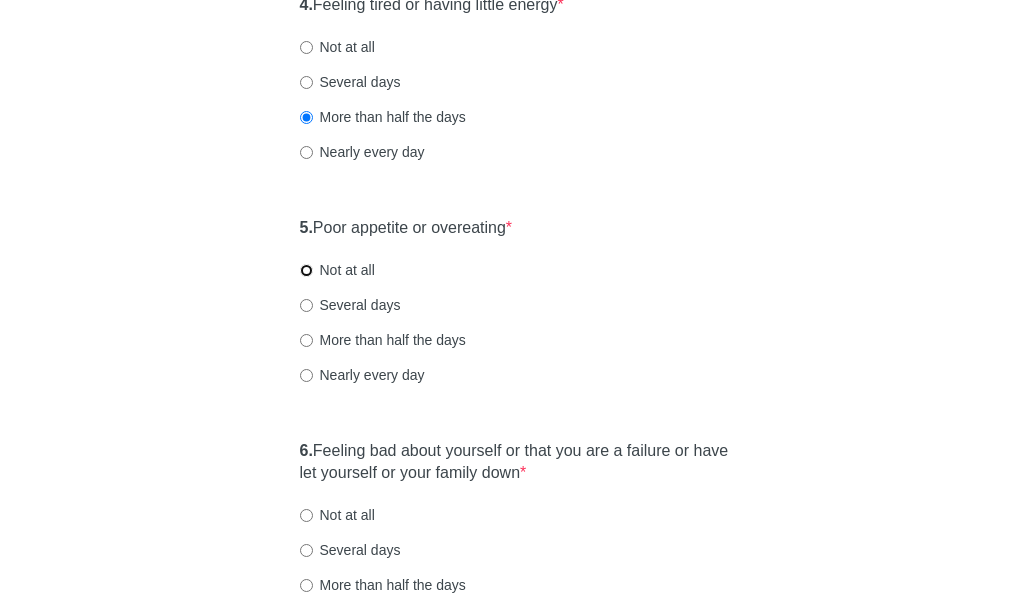 click on "Not at all" at bounding box center [306, 270] 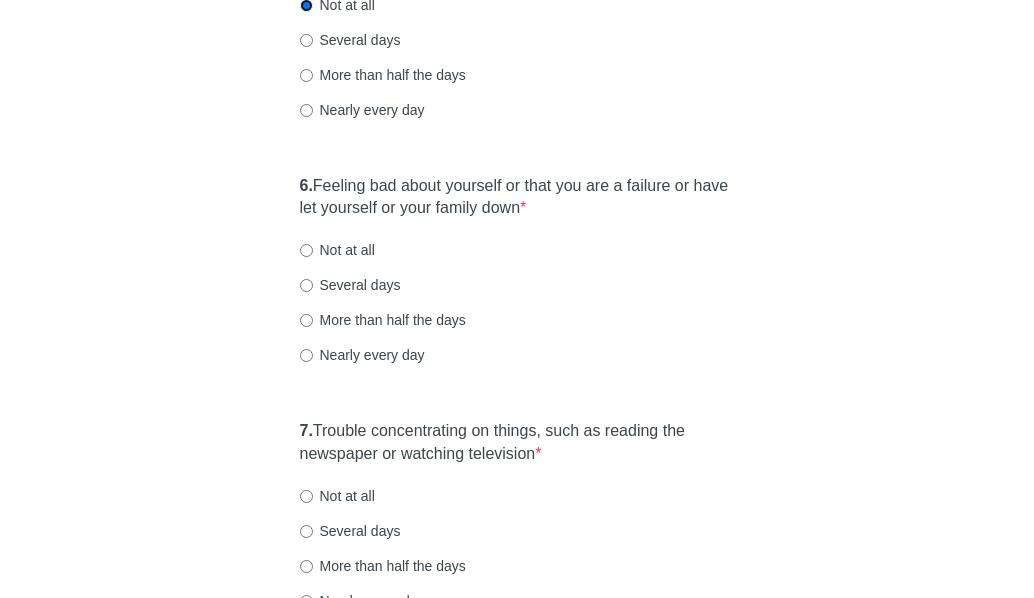 scroll, scrollTop: 1300, scrollLeft: 0, axis: vertical 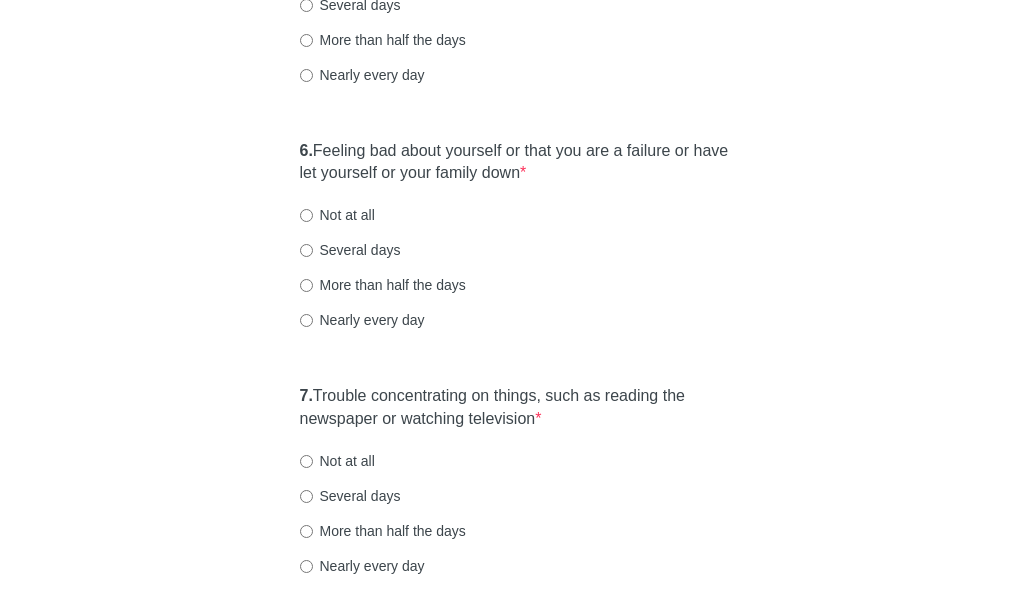 click on "Not at all" at bounding box center [337, 215] 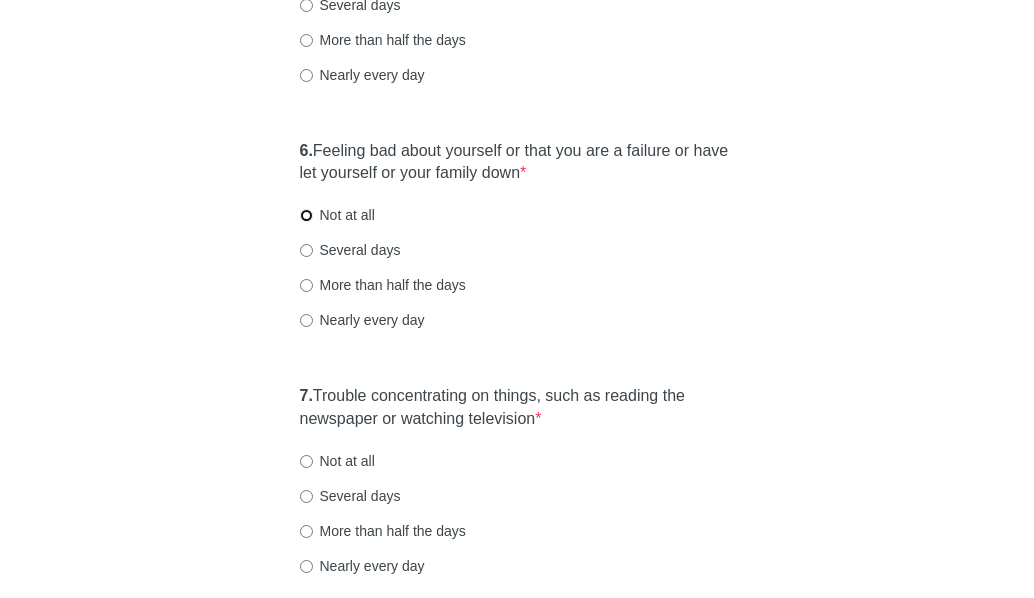 radio on "true" 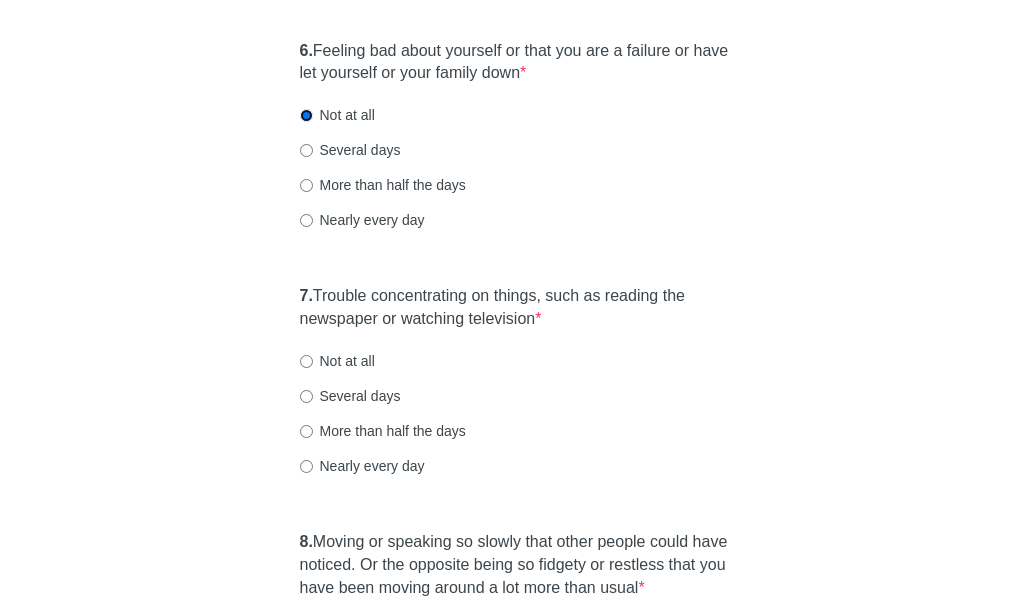 scroll, scrollTop: 1500, scrollLeft: 0, axis: vertical 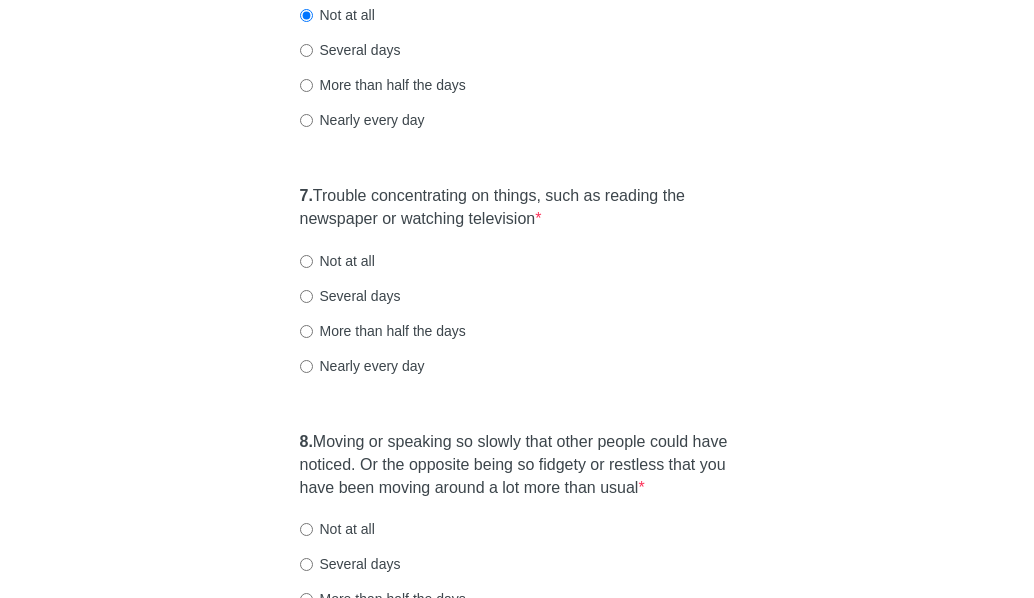 click on "Not at all" at bounding box center (337, 261) 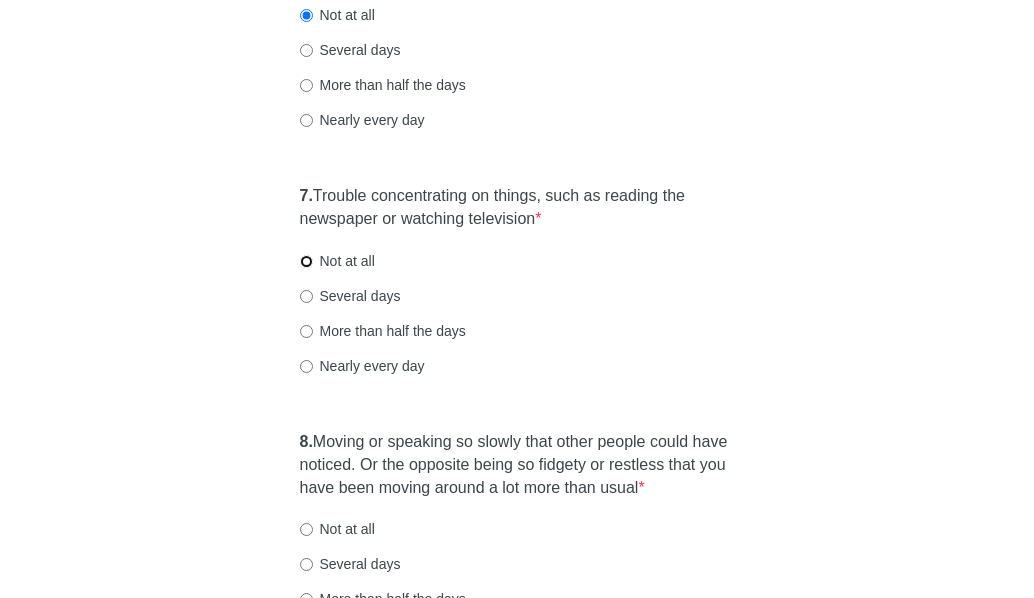 click on "Not at all" at bounding box center (306, 261) 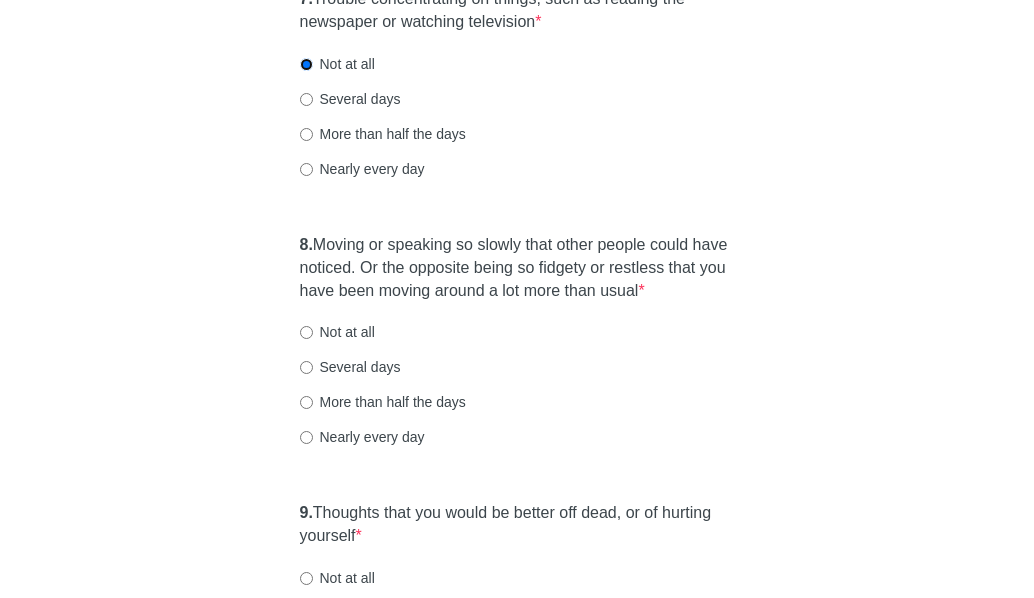 scroll, scrollTop: 1700, scrollLeft: 0, axis: vertical 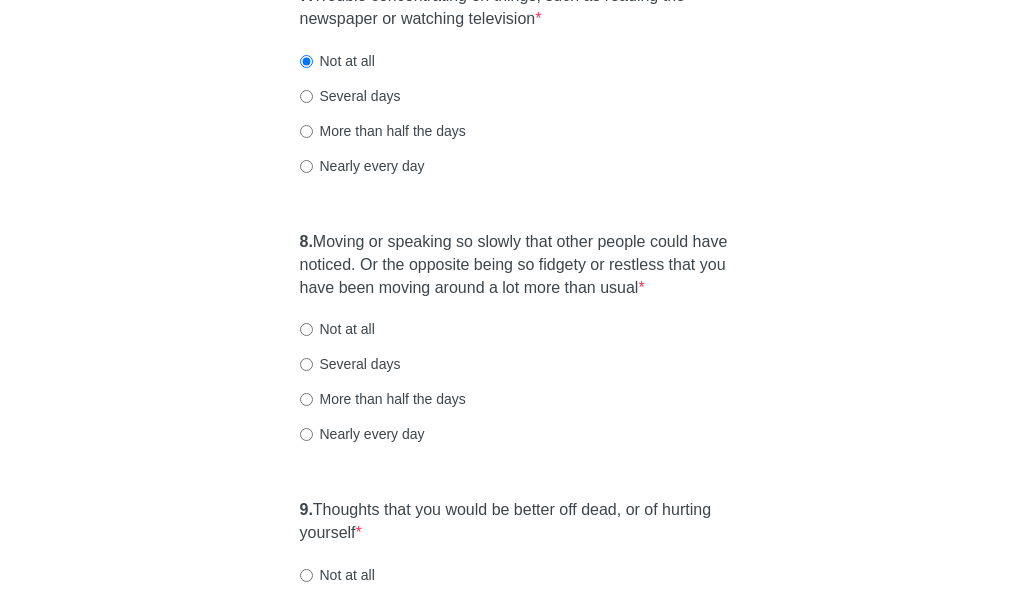 click on "8.  Moving or speaking so slowly that other people could have noticed. Or the opposite being so fidgety or restless that you have been moving around a lot more than usual  * Not at all Several days More than half the days Nearly every day" at bounding box center [517, 348] 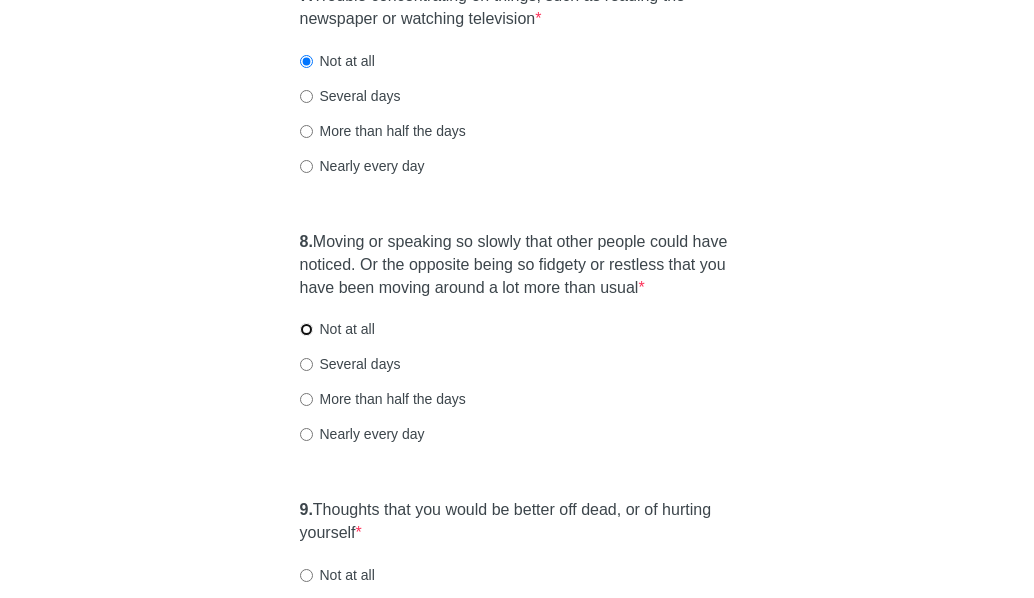 radio on "true" 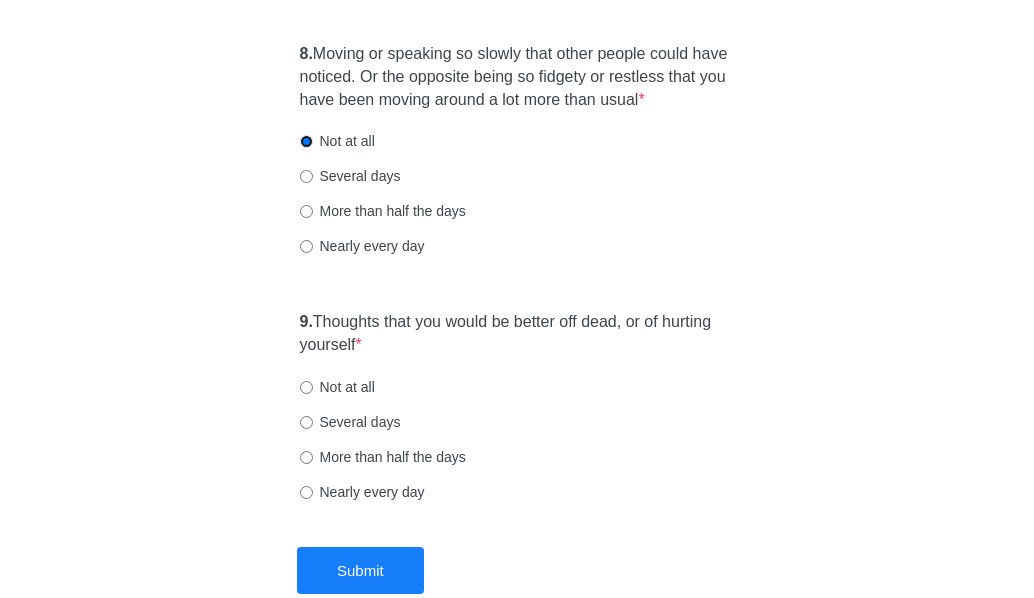 scroll, scrollTop: 2000, scrollLeft: 0, axis: vertical 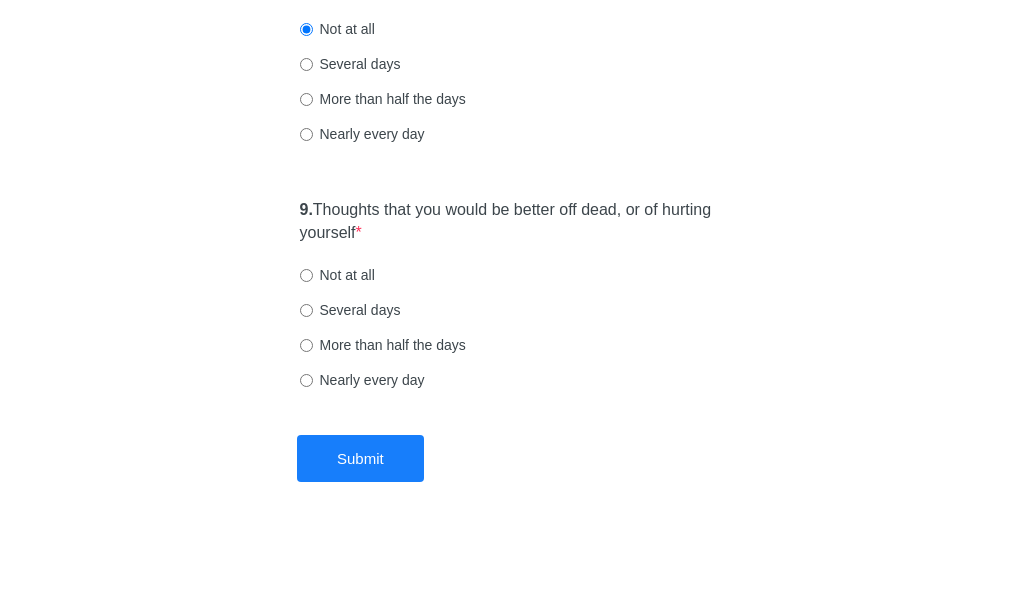 click on "Not at all" at bounding box center [337, 275] 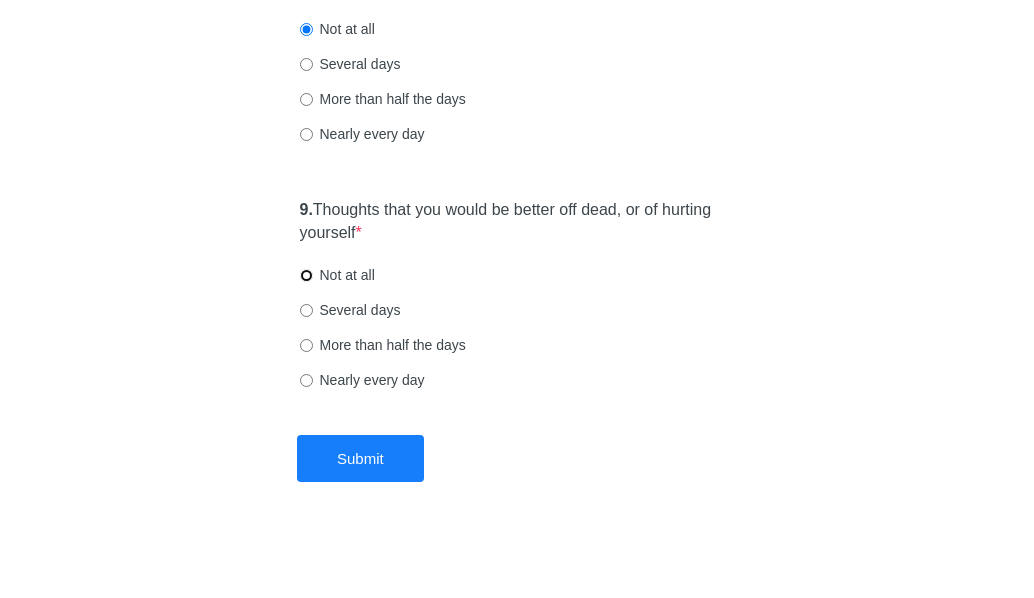 click on "Not at all" at bounding box center [306, 275] 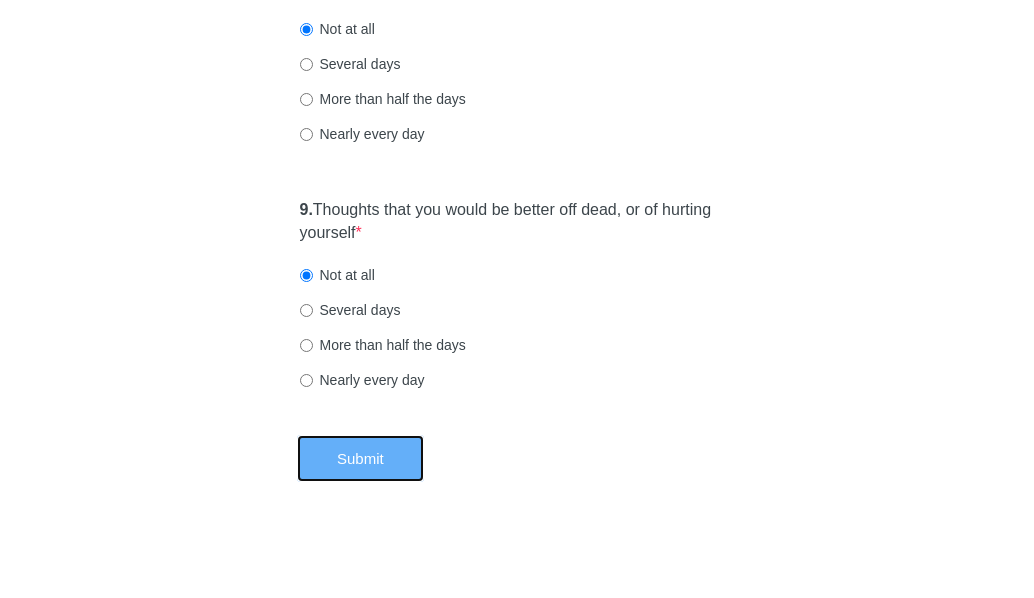 click on "Submit" at bounding box center [360, 458] 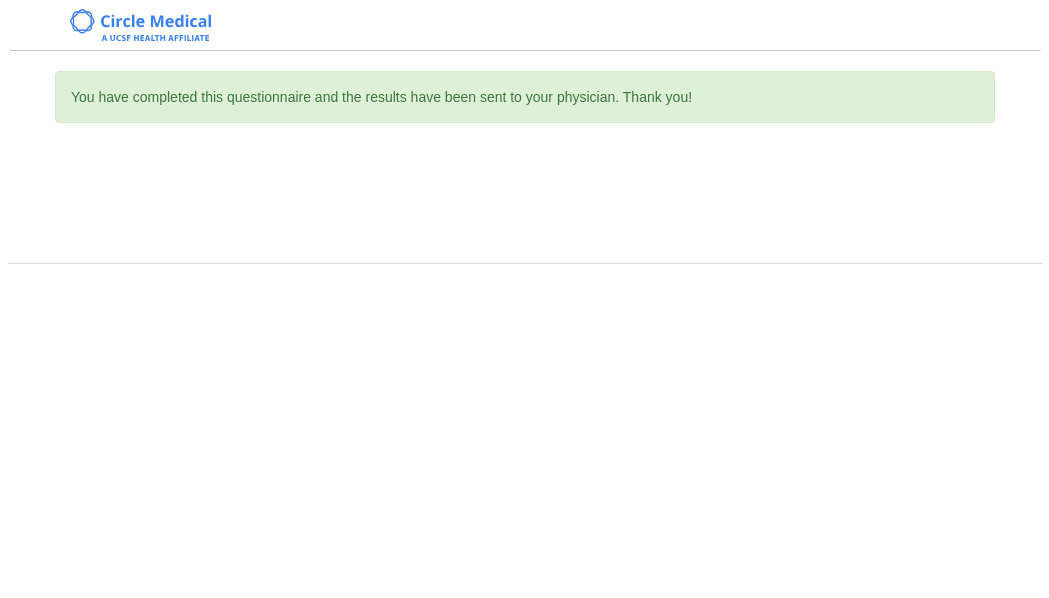 scroll, scrollTop: 0, scrollLeft: 0, axis: both 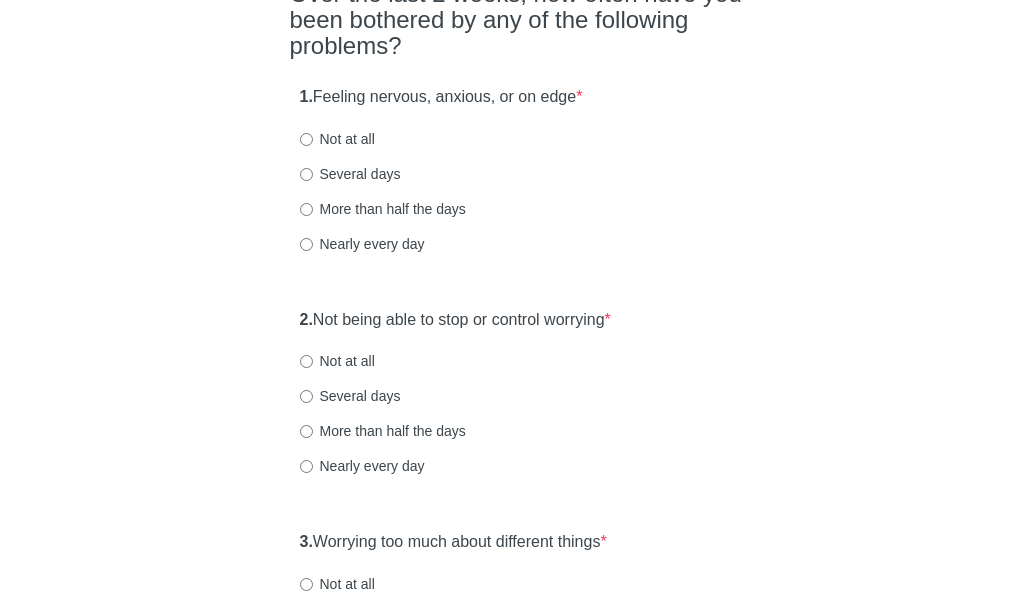 click on "Nearly every day" at bounding box center [362, 244] 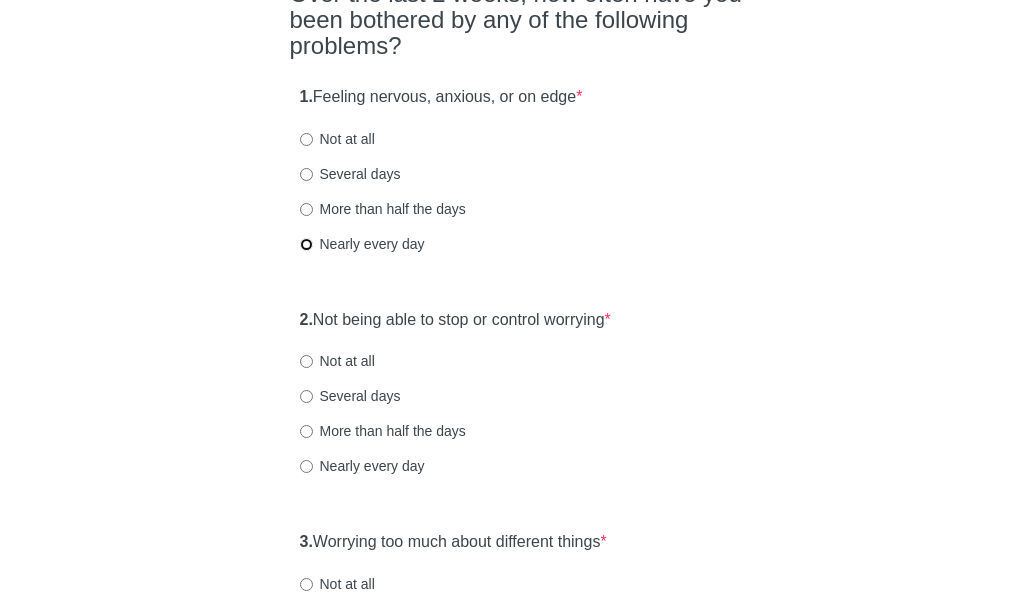 click on "Nearly every day" at bounding box center [306, 244] 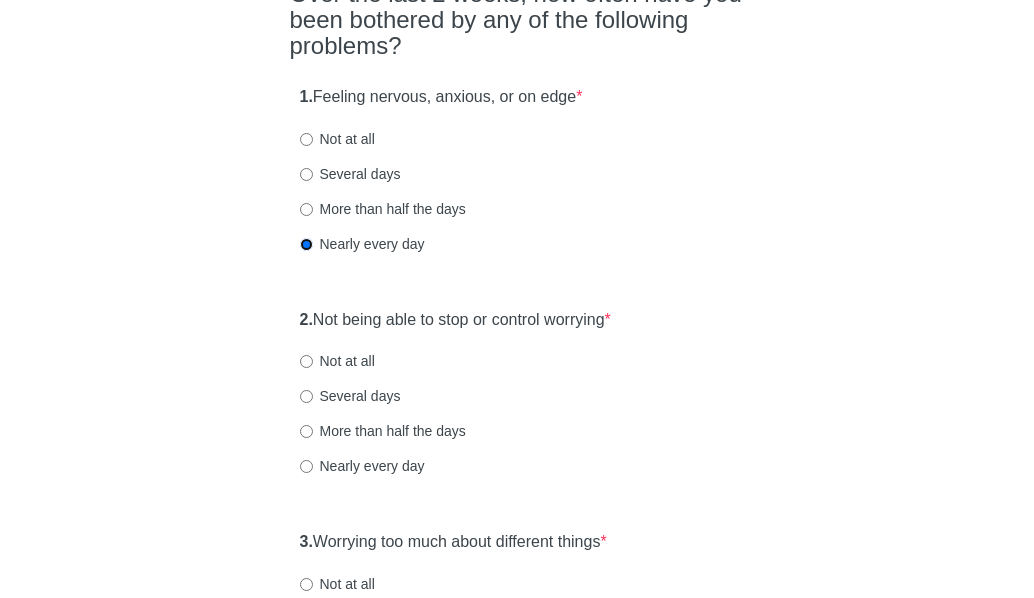 scroll, scrollTop: 0, scrollLeft: 0, axis: both 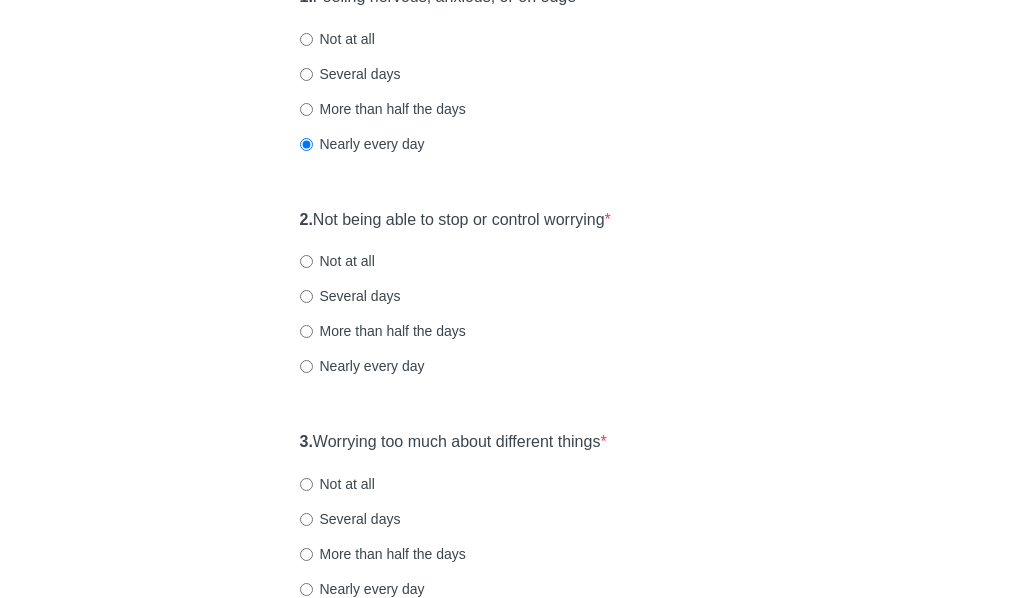 click on "Not at all" at bounding box center [337, 261] 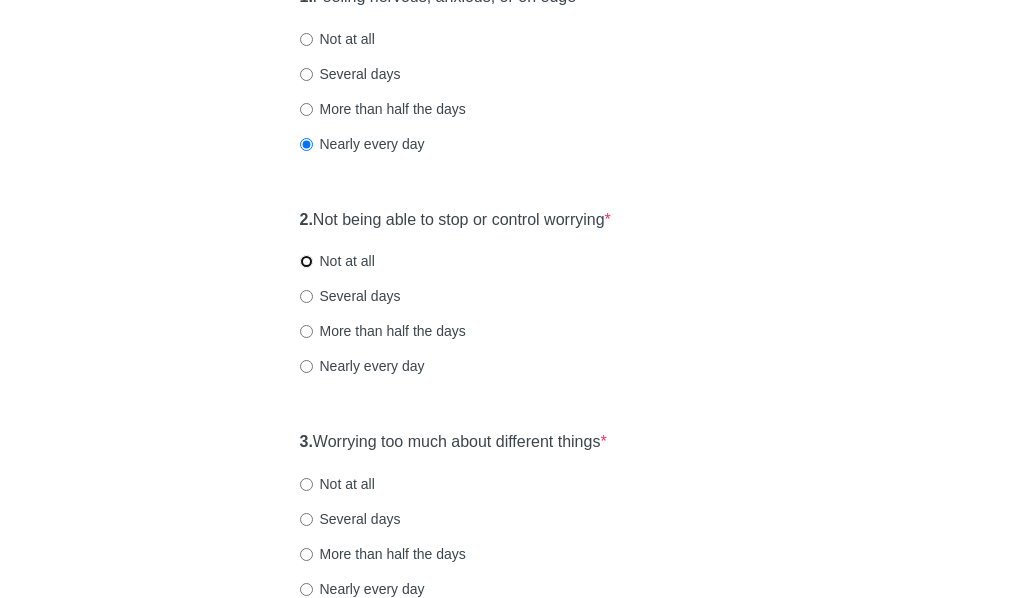 click on "Not at all" at bounding box center [306, 261] 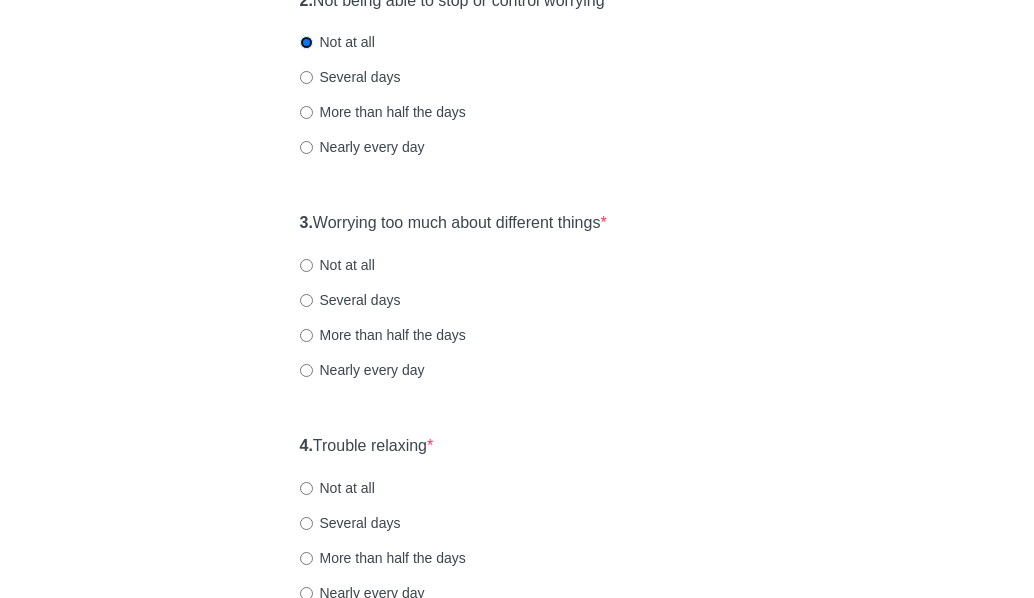 scroll, scrollTop: 600, scrollLeft: 0, axis: vertical 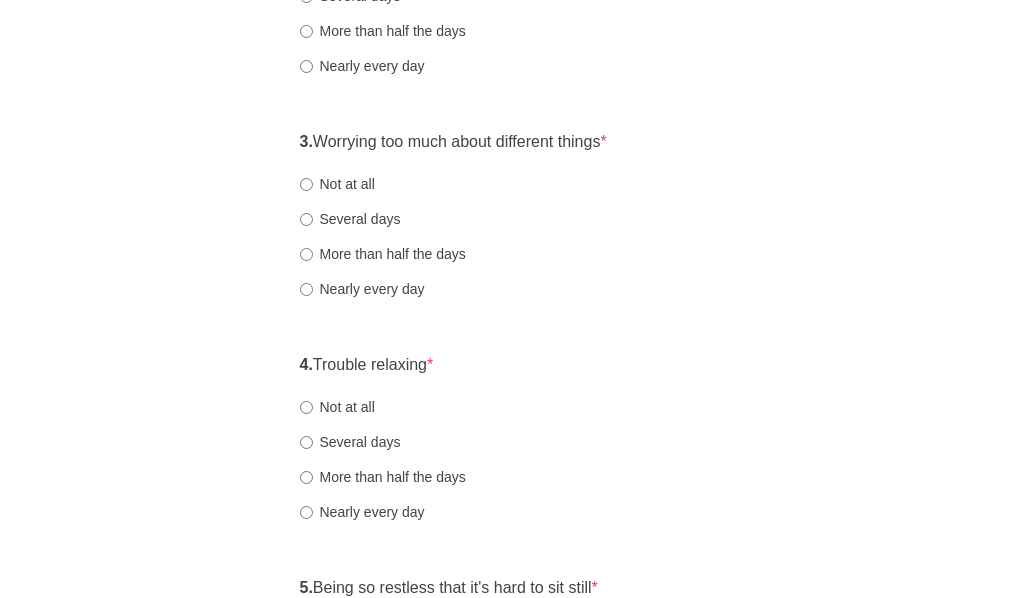 click on "Not at all" at bounding box center (337, 184) 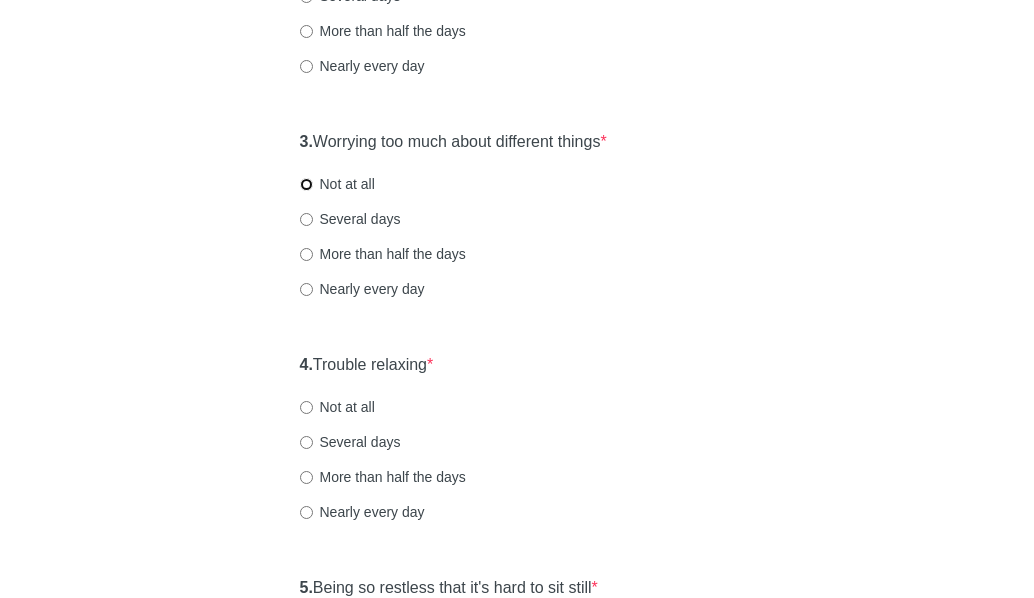 radio on "true" 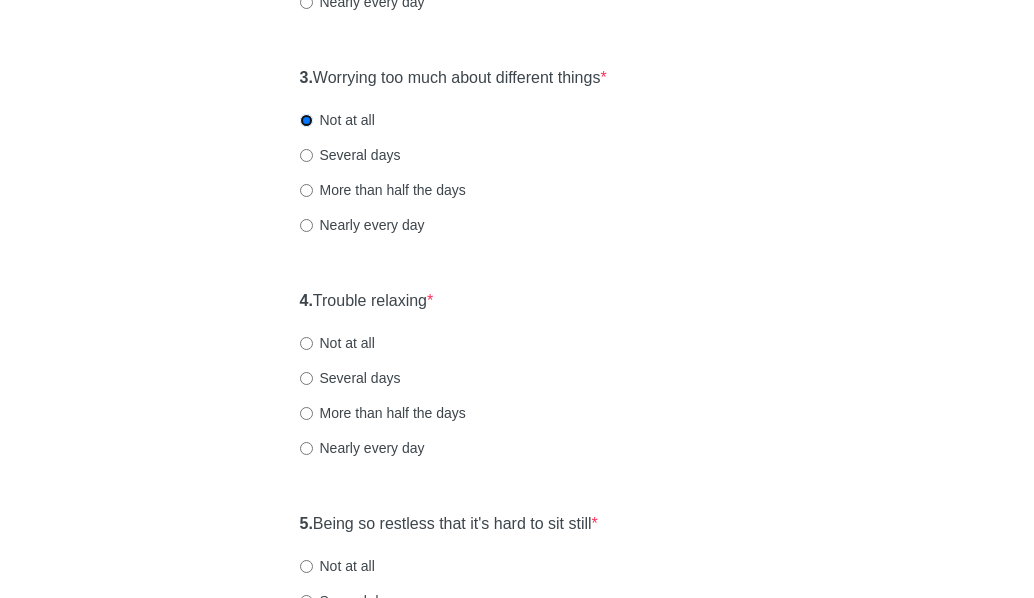 scroll, scrollTop: 700, scrollLeft: 0, axis: vertical 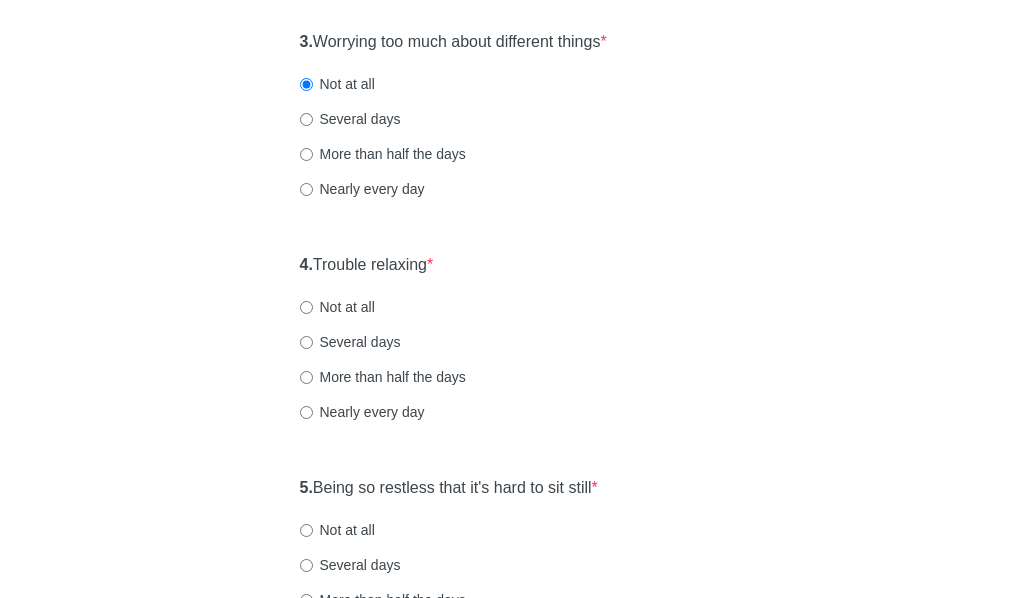 click on "Not at all" at bounding box center (337, 307) 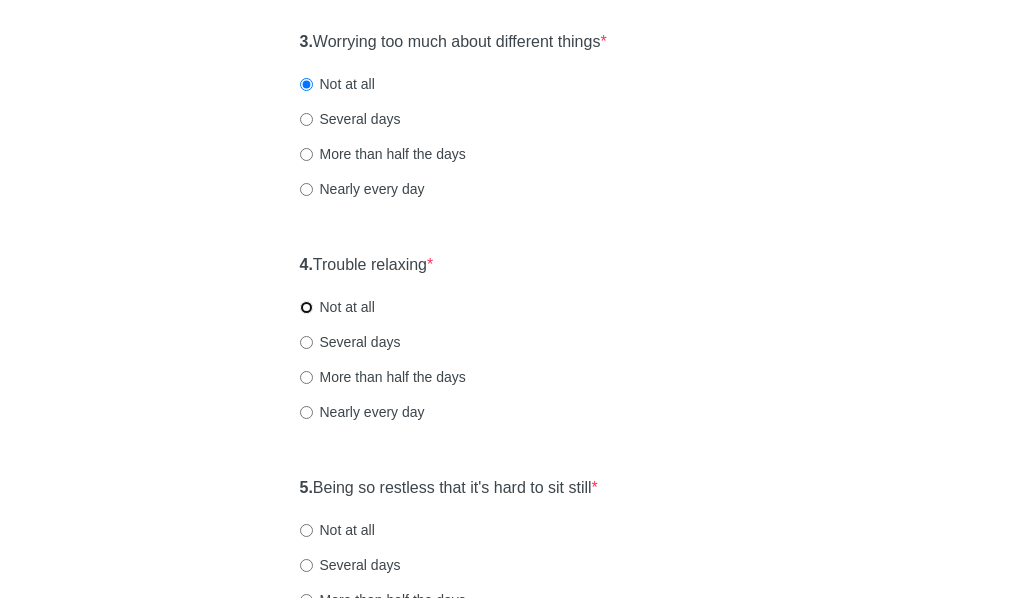 radio on "true" 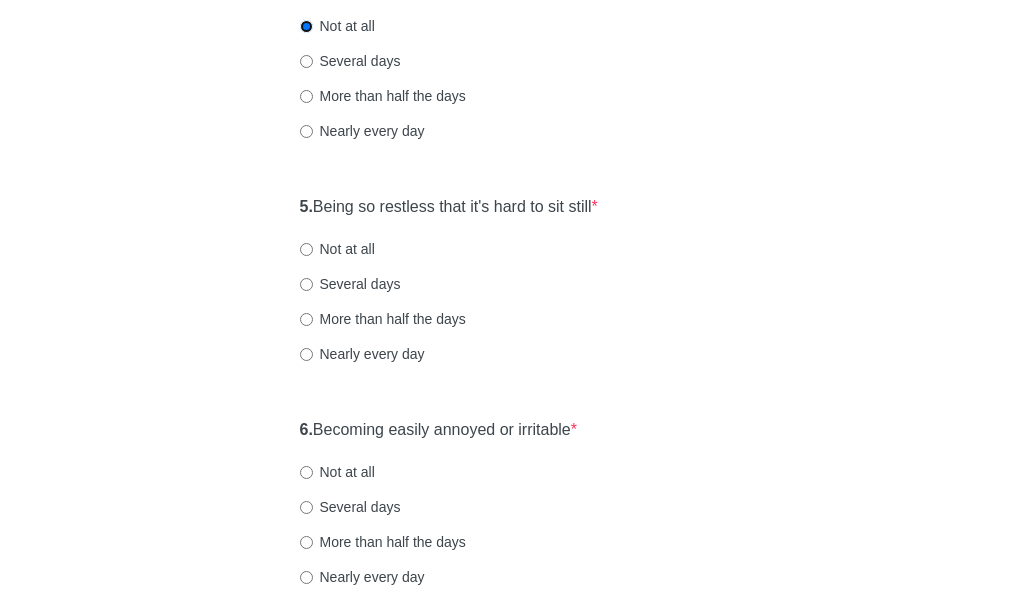 scroll, scrollTop: 1000, scrollLeft: 0, axis: vertical 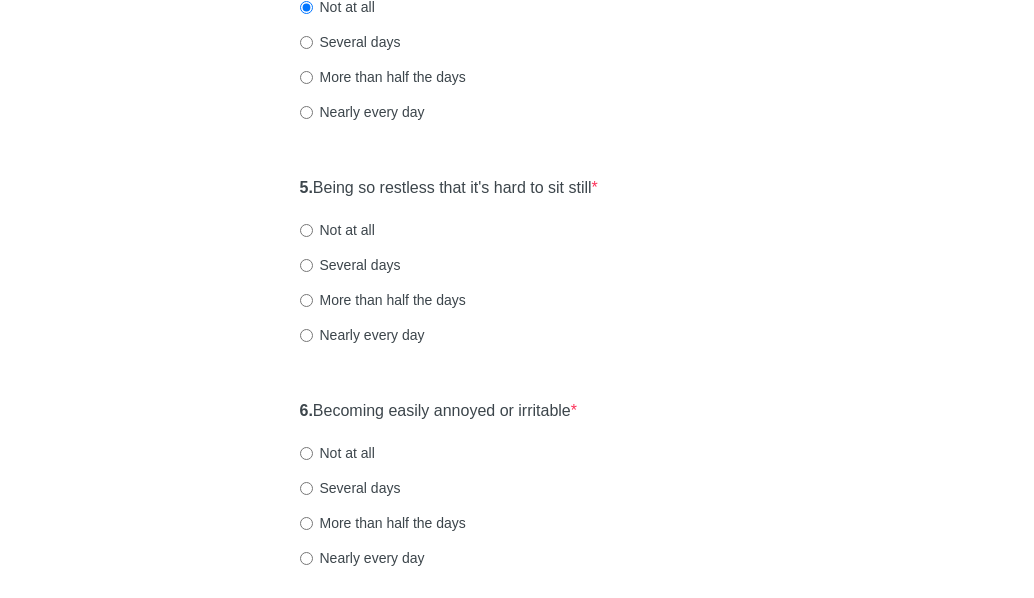 click on "Not at all" at bounding box center (337, 230) 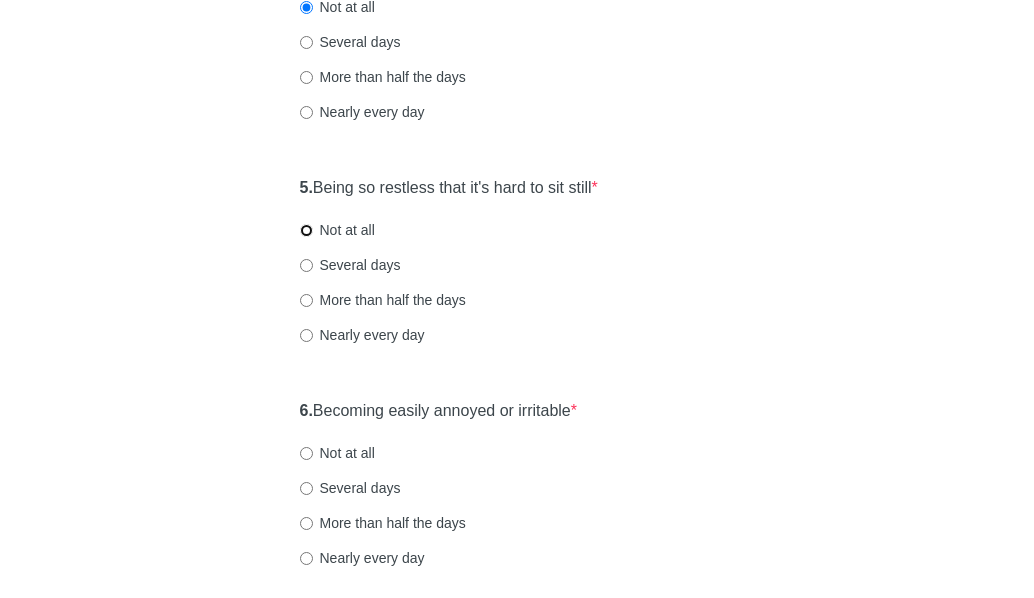 click on "Not at all" at bounding box center (306, 230) 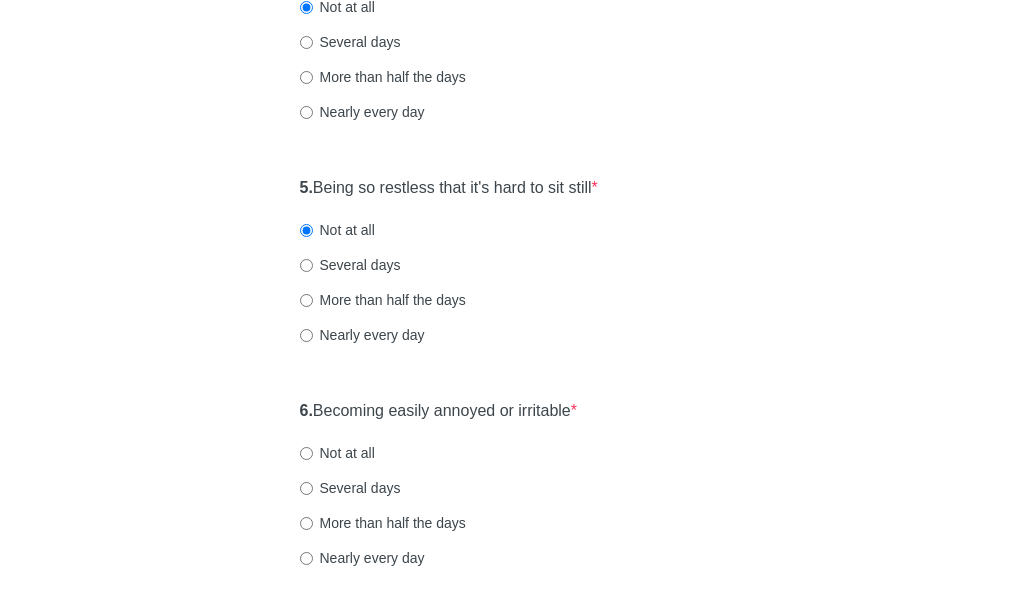 click on "Not at all" at bounding box center (337, 453) 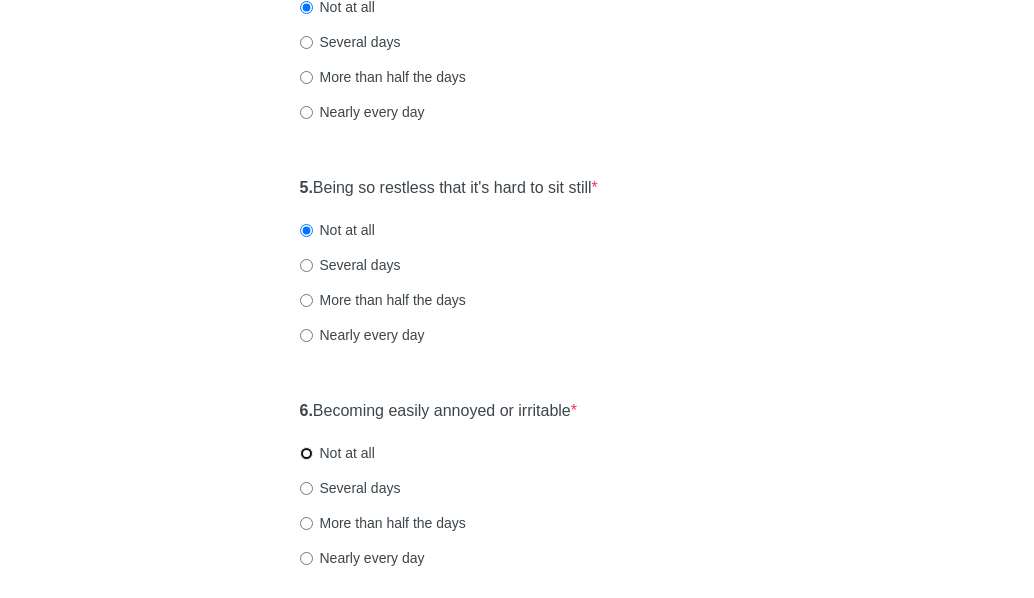 radio on "true" 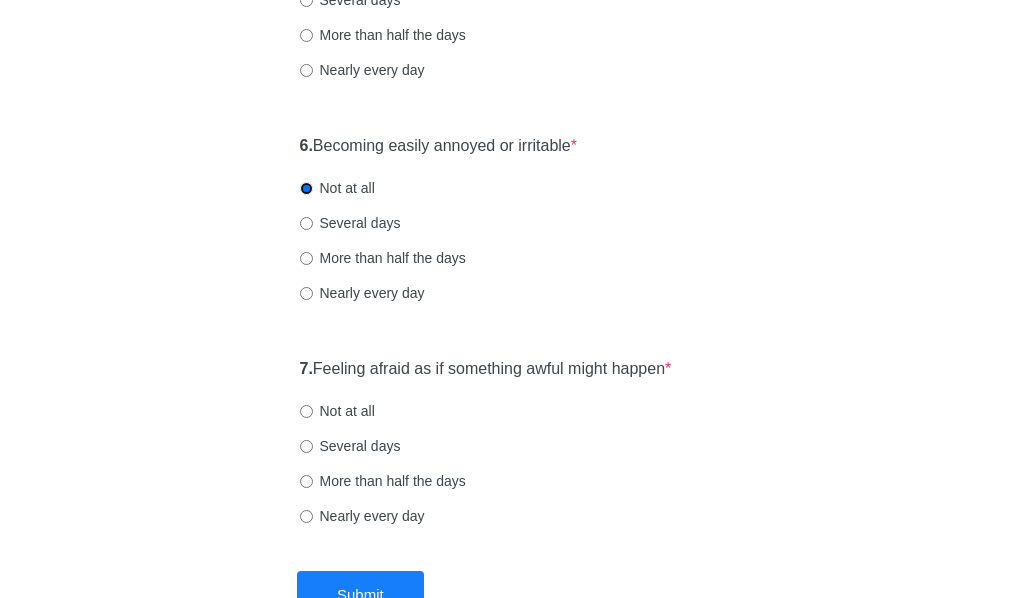 scroll, scrollTop: 1300, scrollLeft: 0, axis: vertical 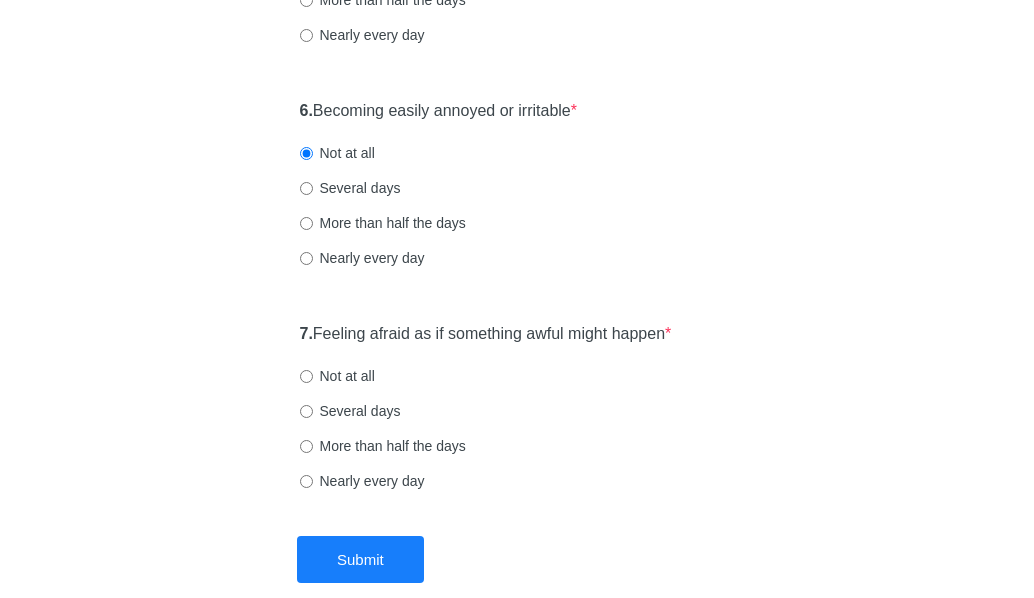 click on "Not at all" at bounding box center (337, 376) 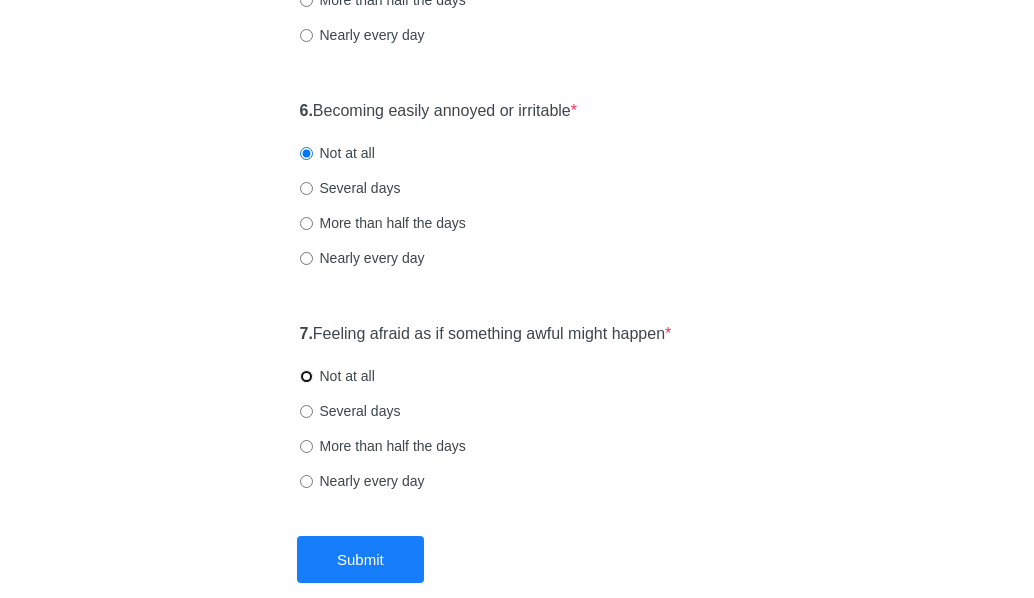 radio on "true" 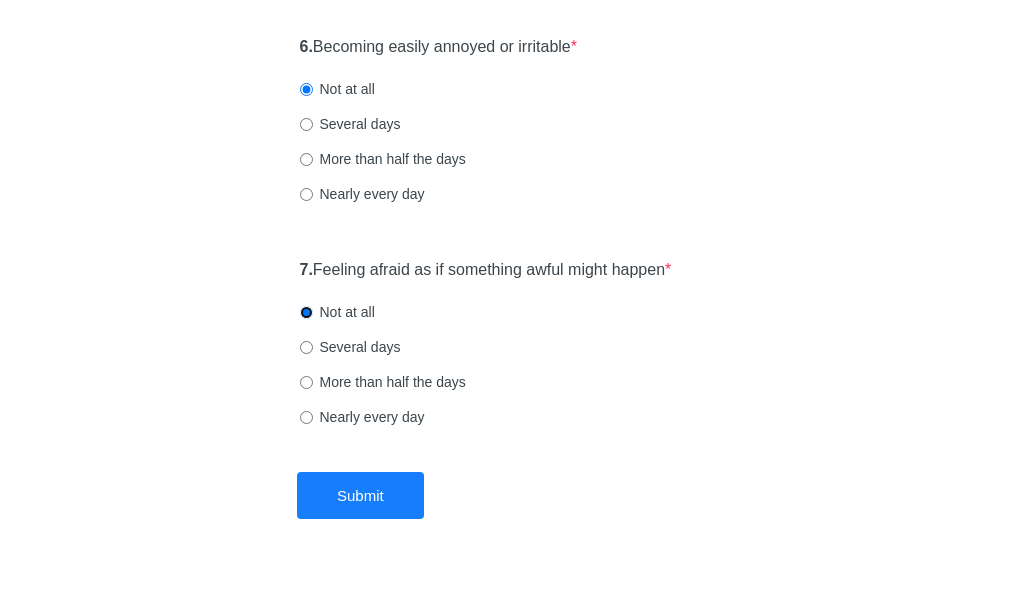 scroll, scrollTop: 1400, scrollLeft: 0, axis: vertical 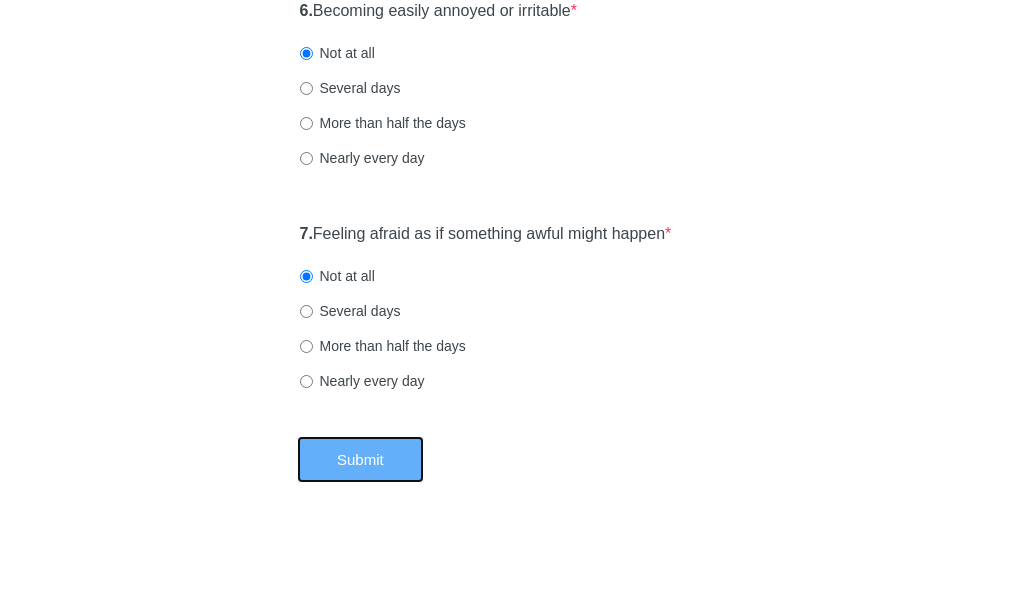 click on "Submit" at bounding box center (360, 459) 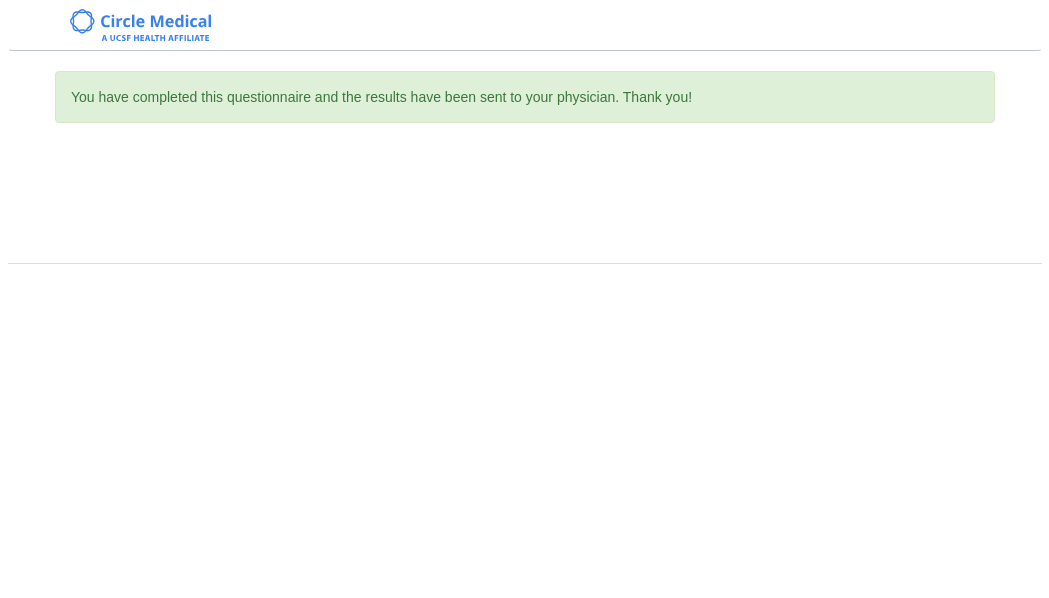 scroll, scrollTop: 0, scrollLeft: 0, axis: both 